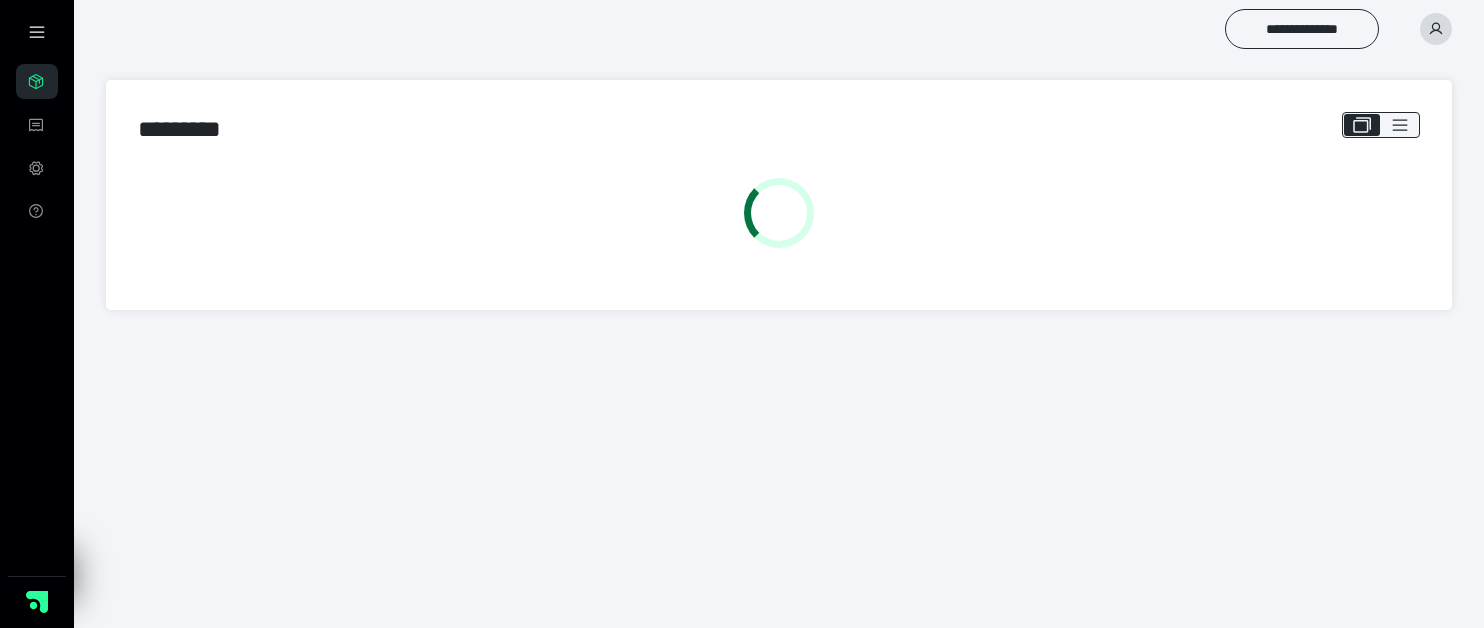 scroll, scrollTop: 0, scrollLeft: 0, axis: both 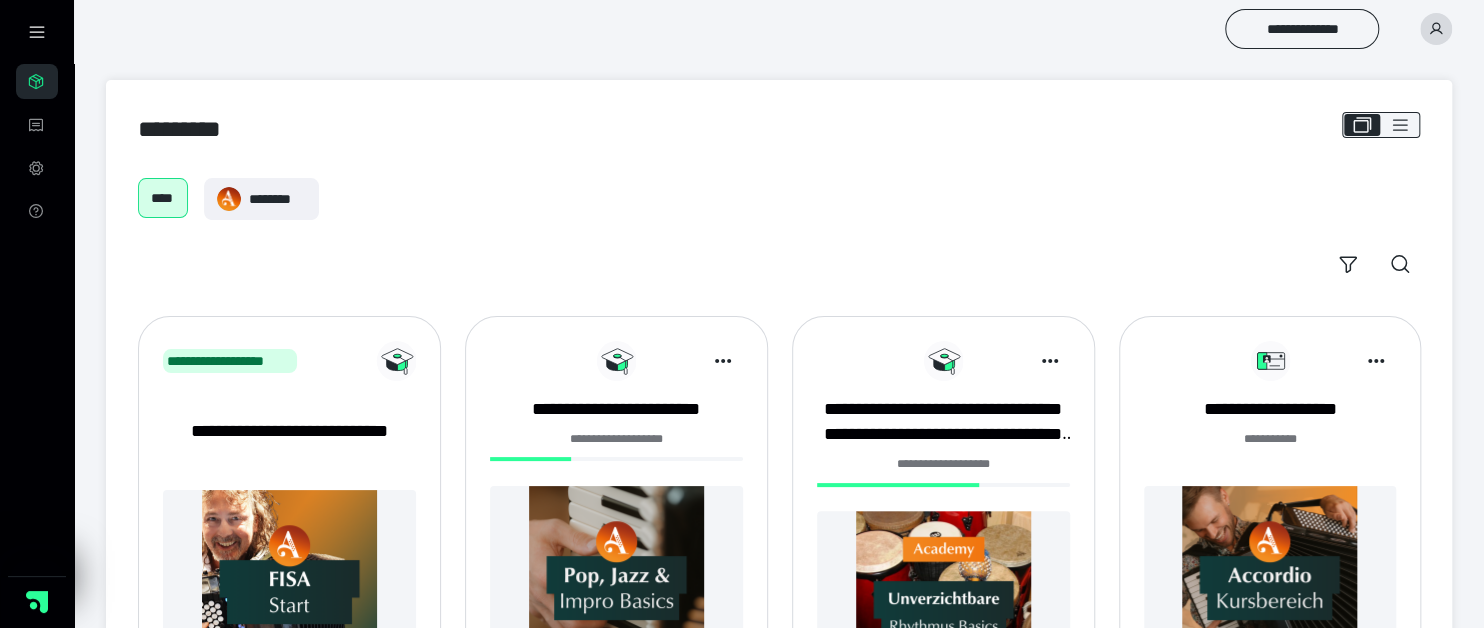 click at bounding box center [1270, 573] 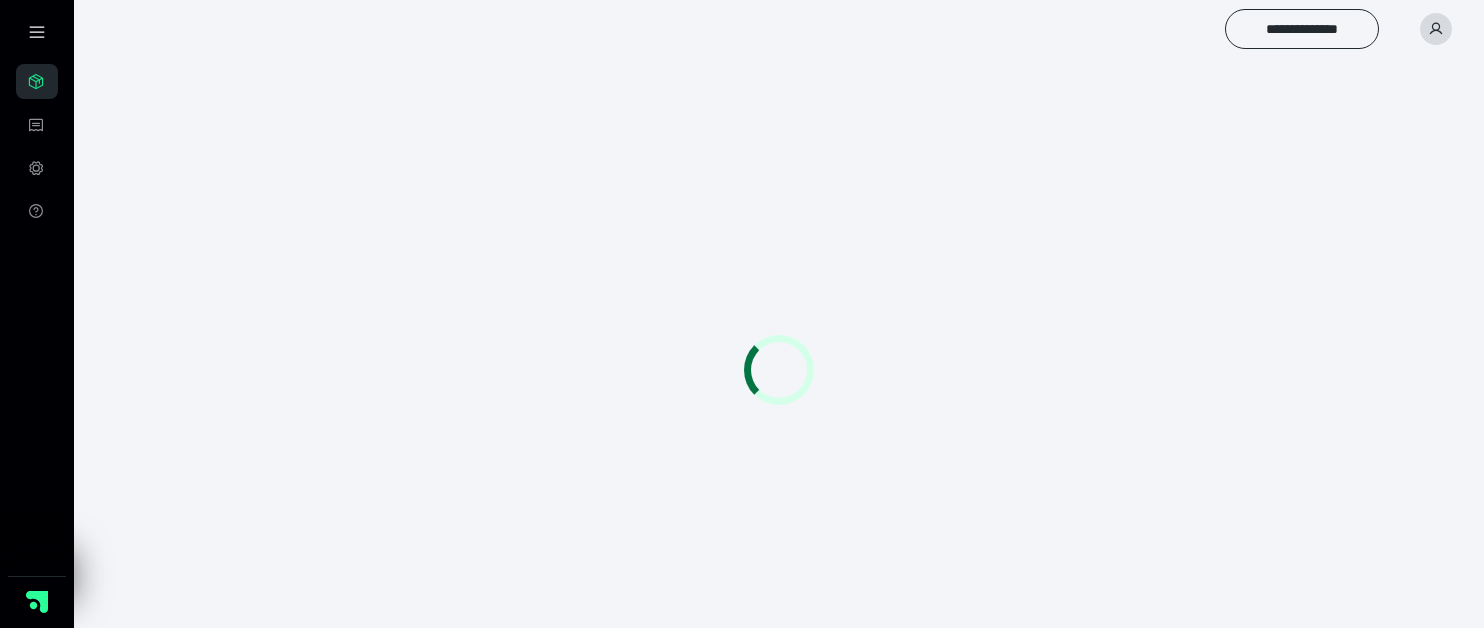 scroll, scrollTop: 0, scrollLeft: 0, axis: both 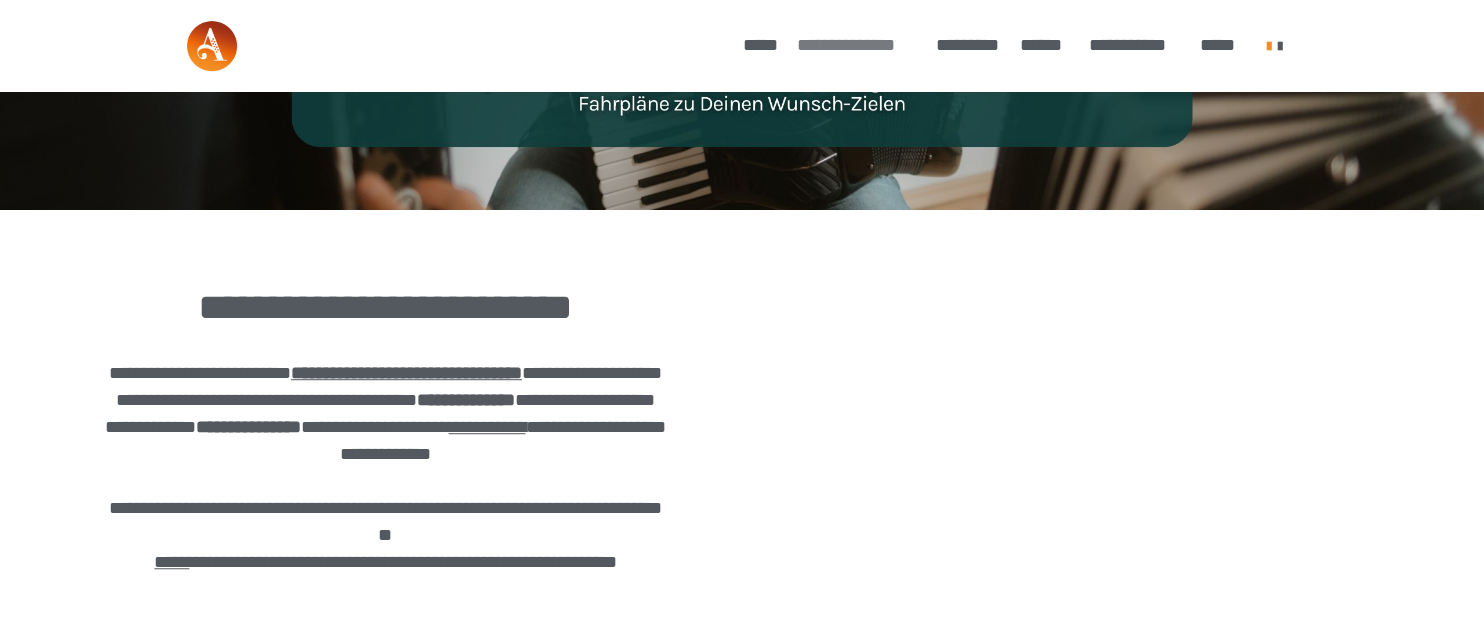 click on "**********" at bounding box center (856, 45) 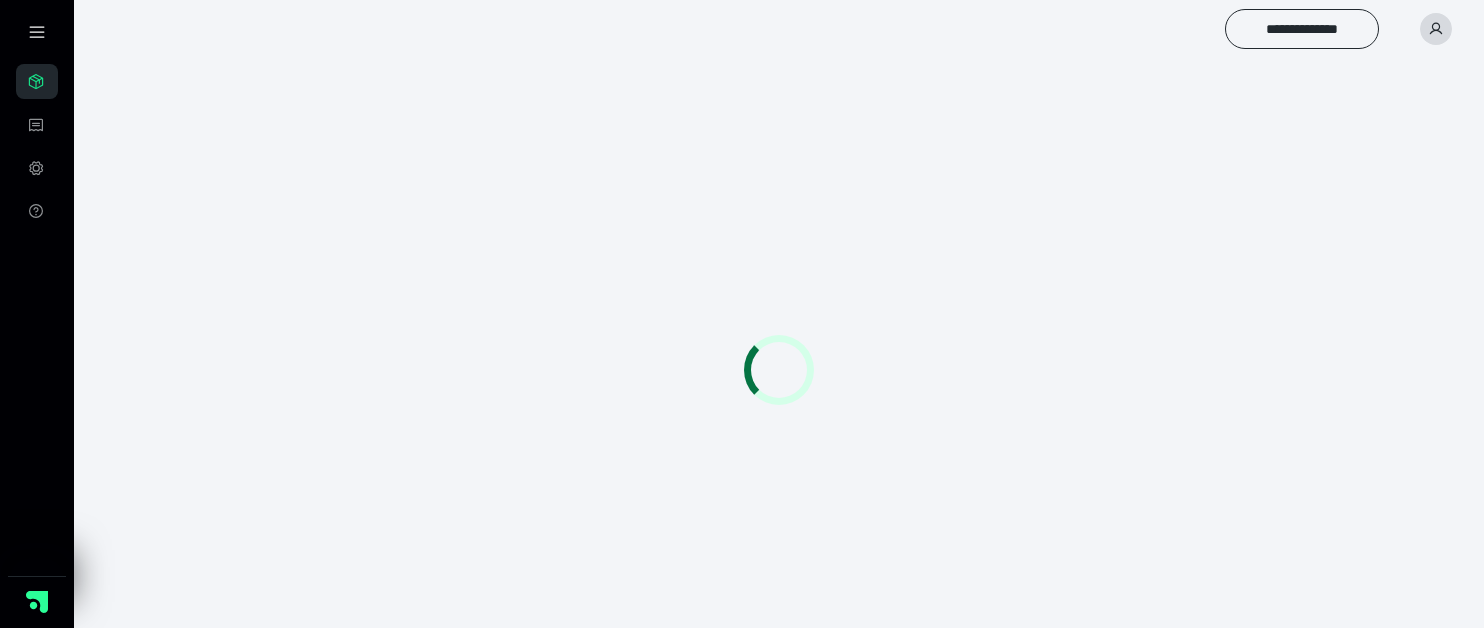 scroll, scrollTop: 0, scrollLeft: 0, axis: both 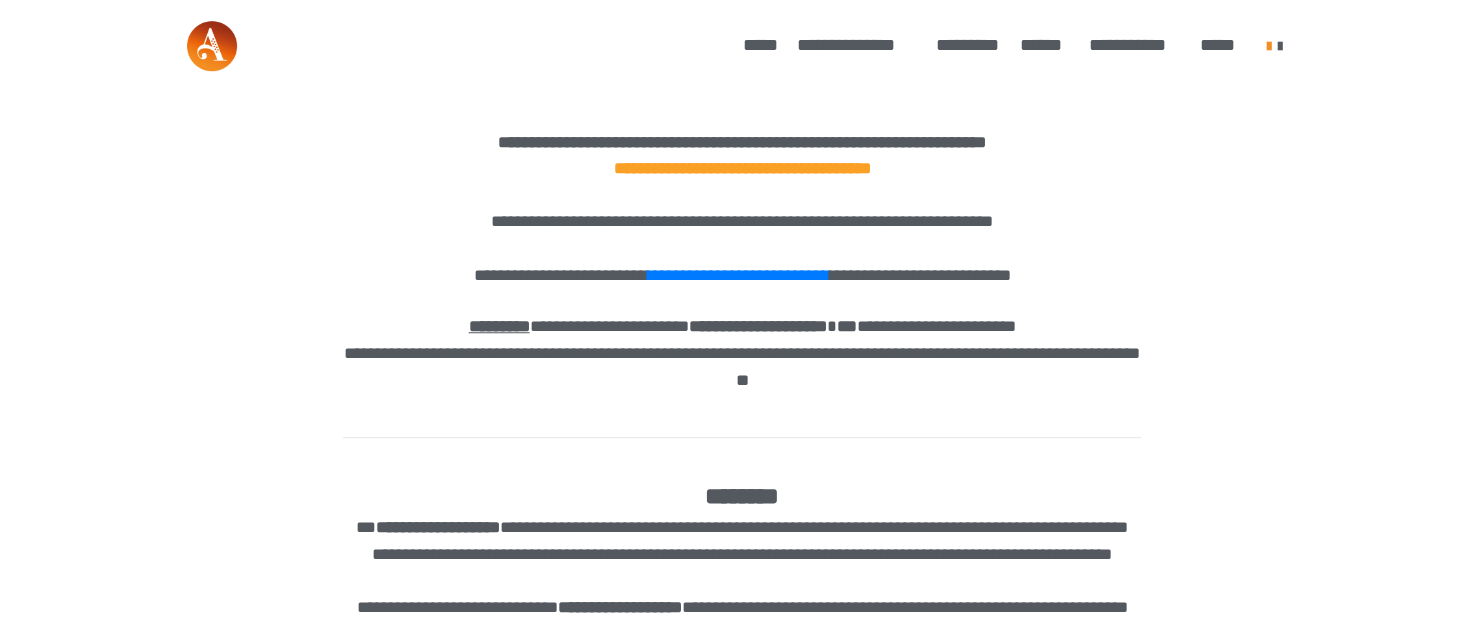 click at bounding box center (742, 355) 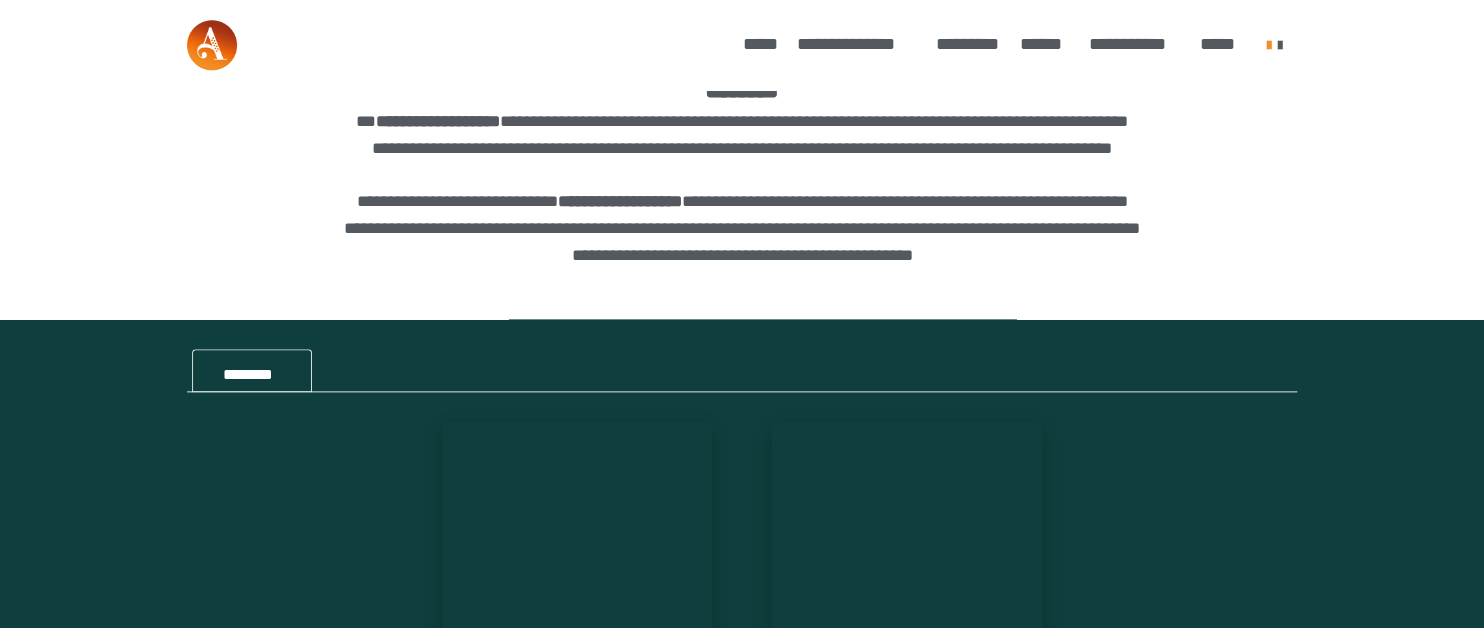 scroll, scrollTop: 1591, scrollLeft: 0, axis: vertical 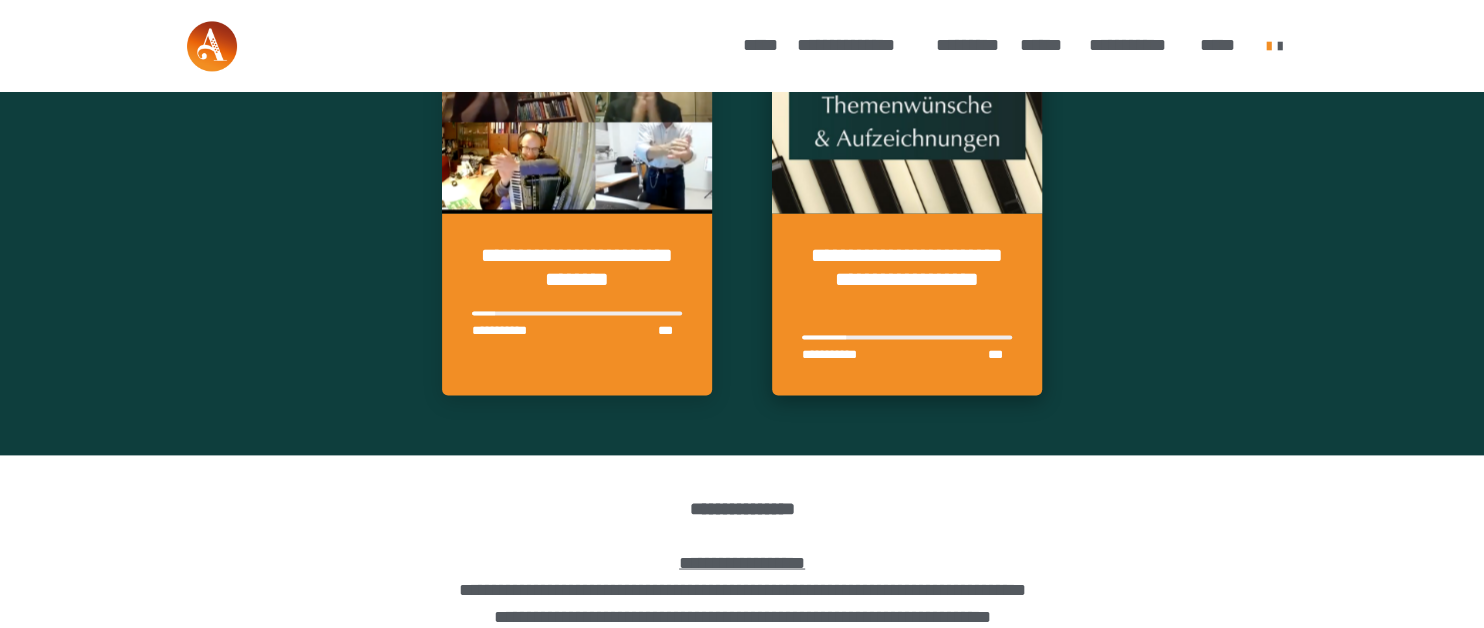 click on "**********" at bounding box center [907, 279] 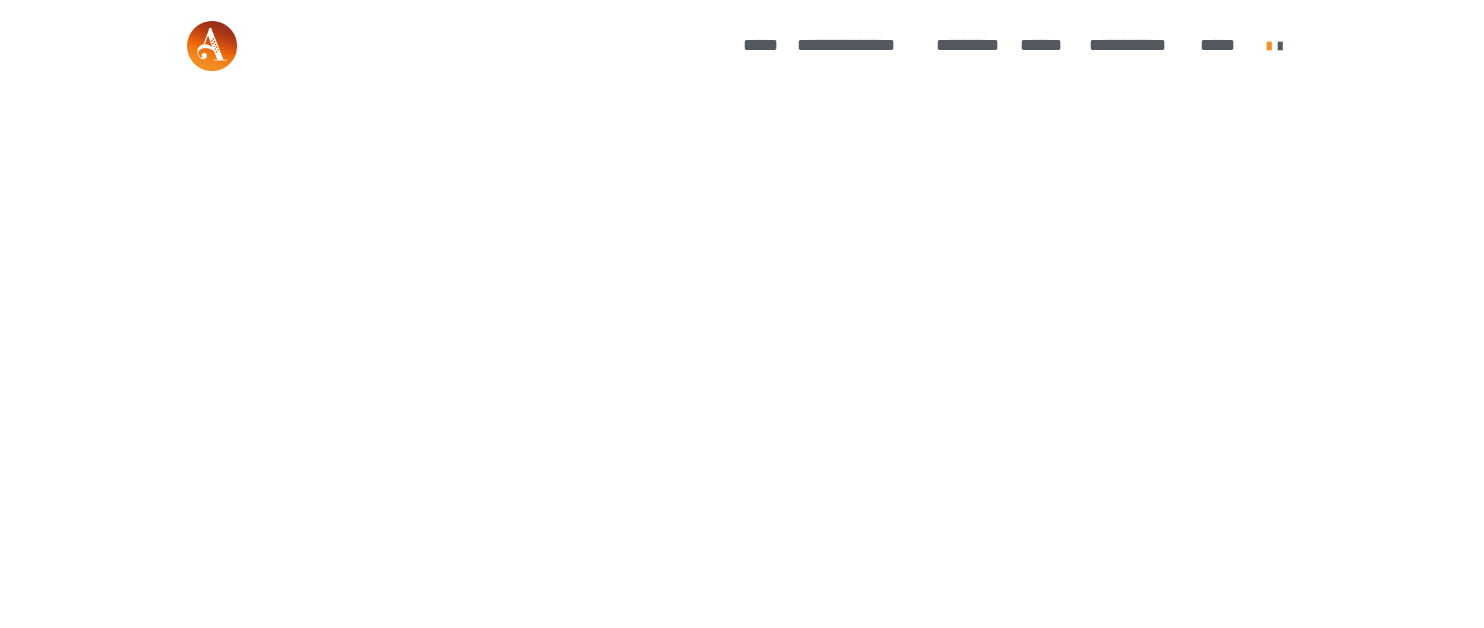scroll, scrollTop: 0, scrollLeft: 0, axis: both 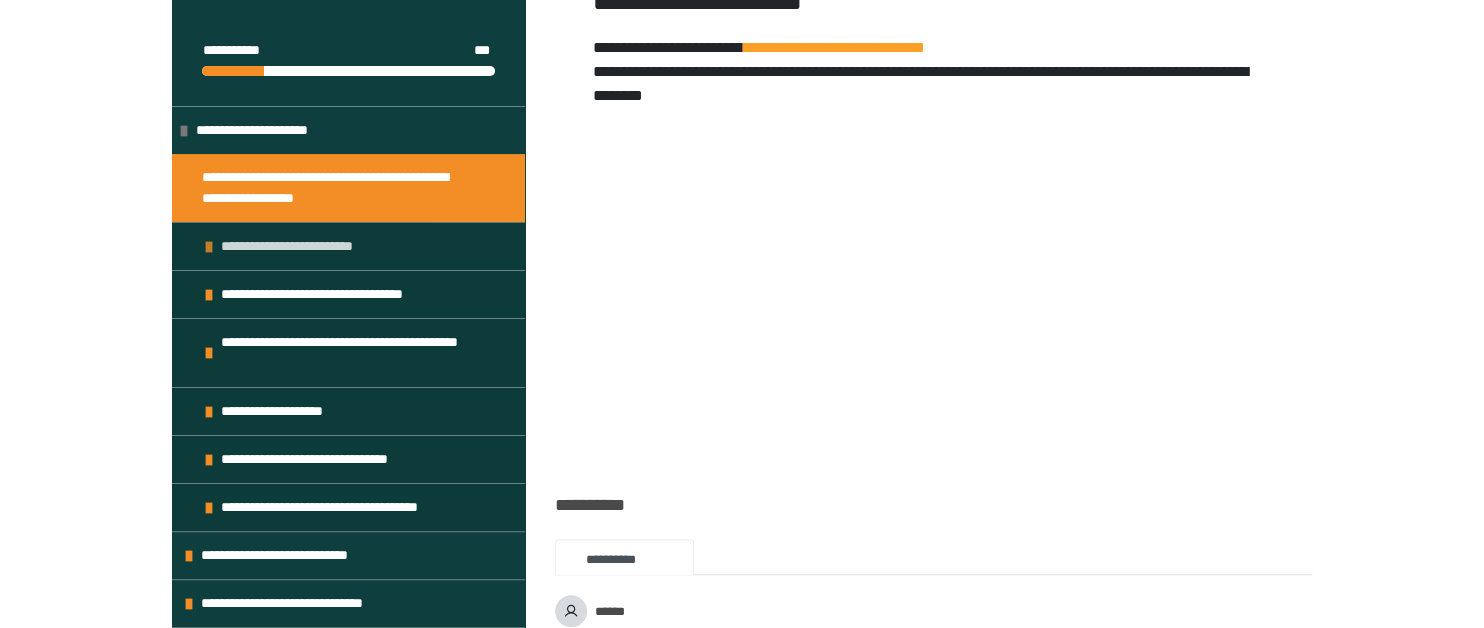 click on "**********" at bounding box center [296, 246] 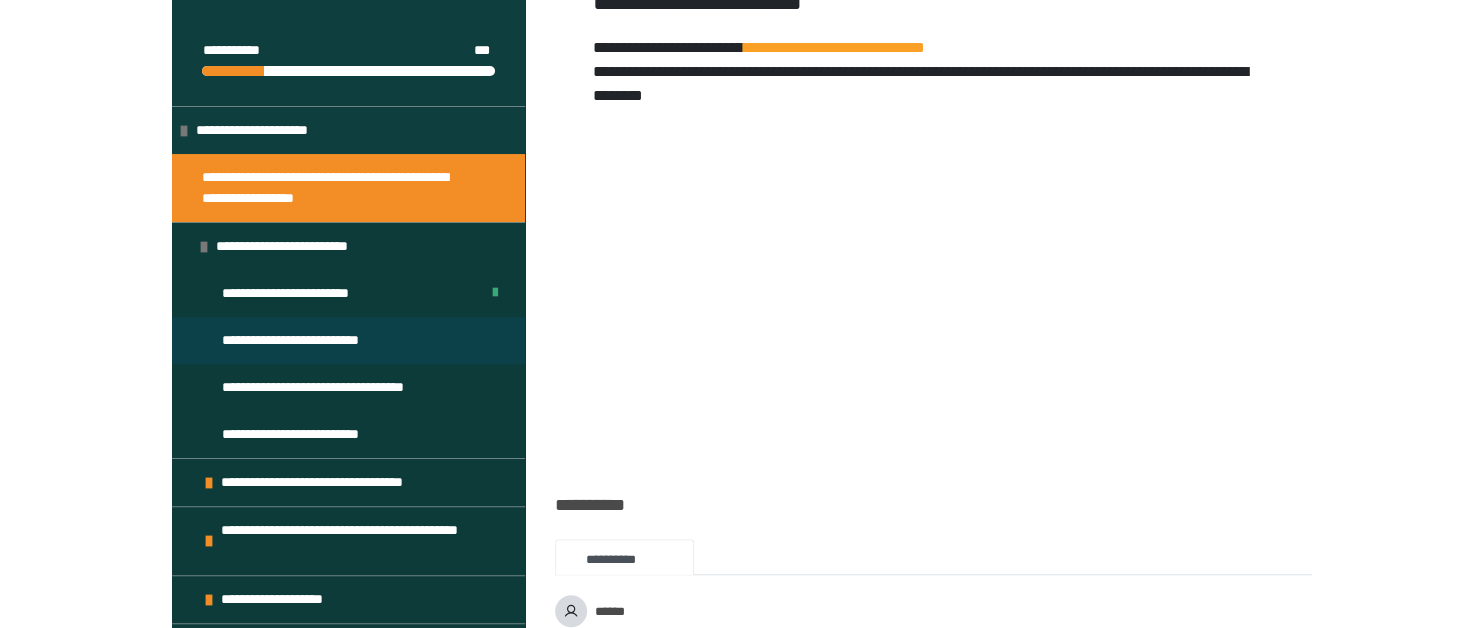click on "**********" at bounding box center (348, 340) 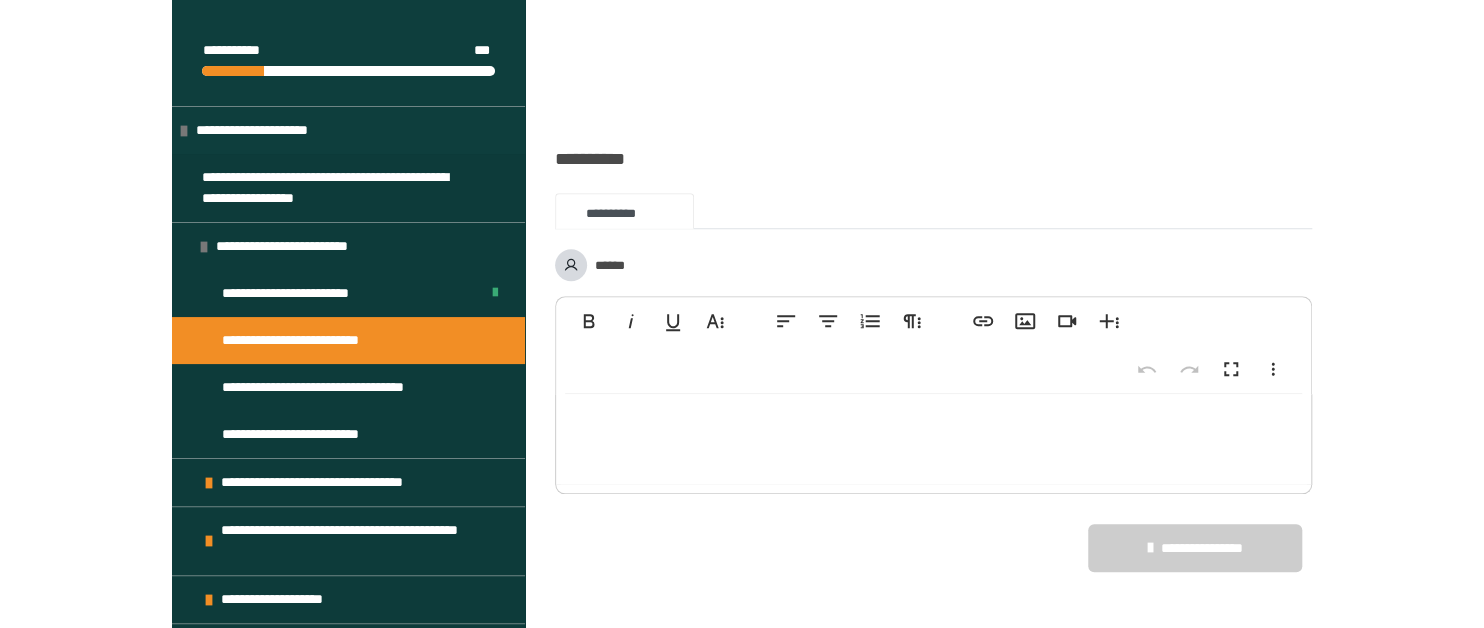 scroll, scrollTop: 773, scrollLeft: 0, axis: vertical 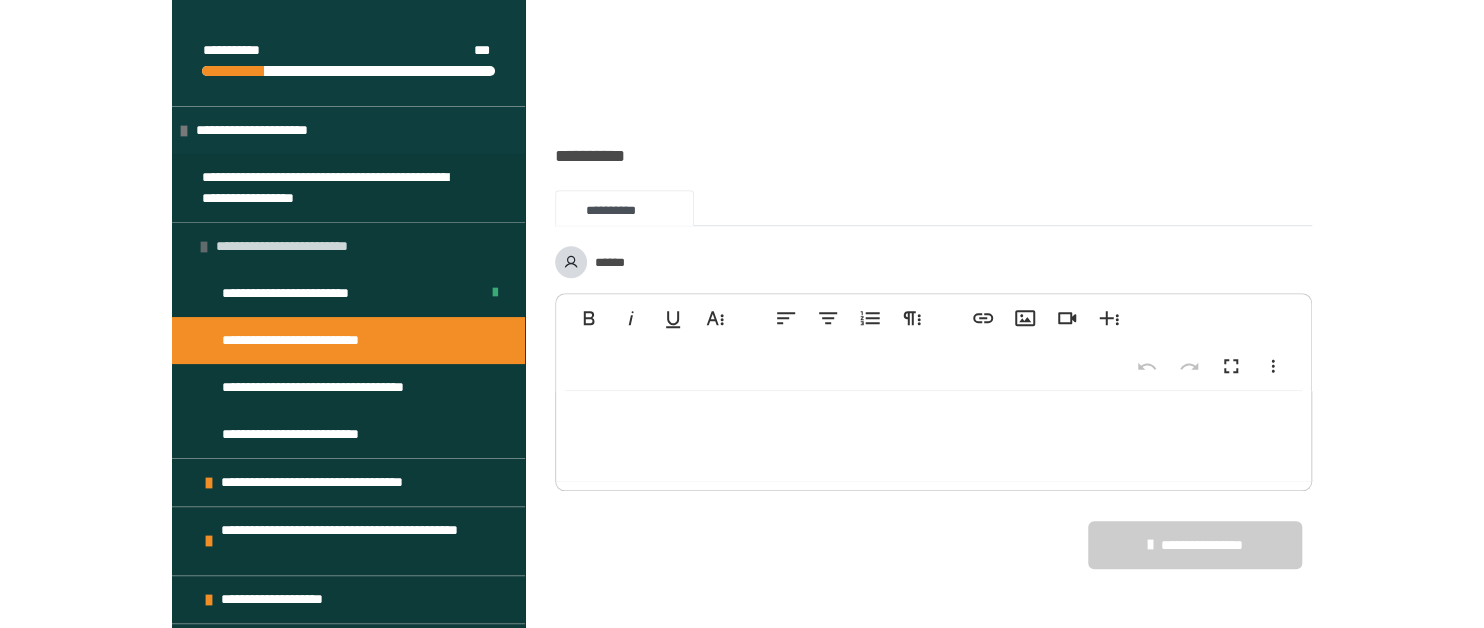 click on "**********" at bounding box center (291, 246) 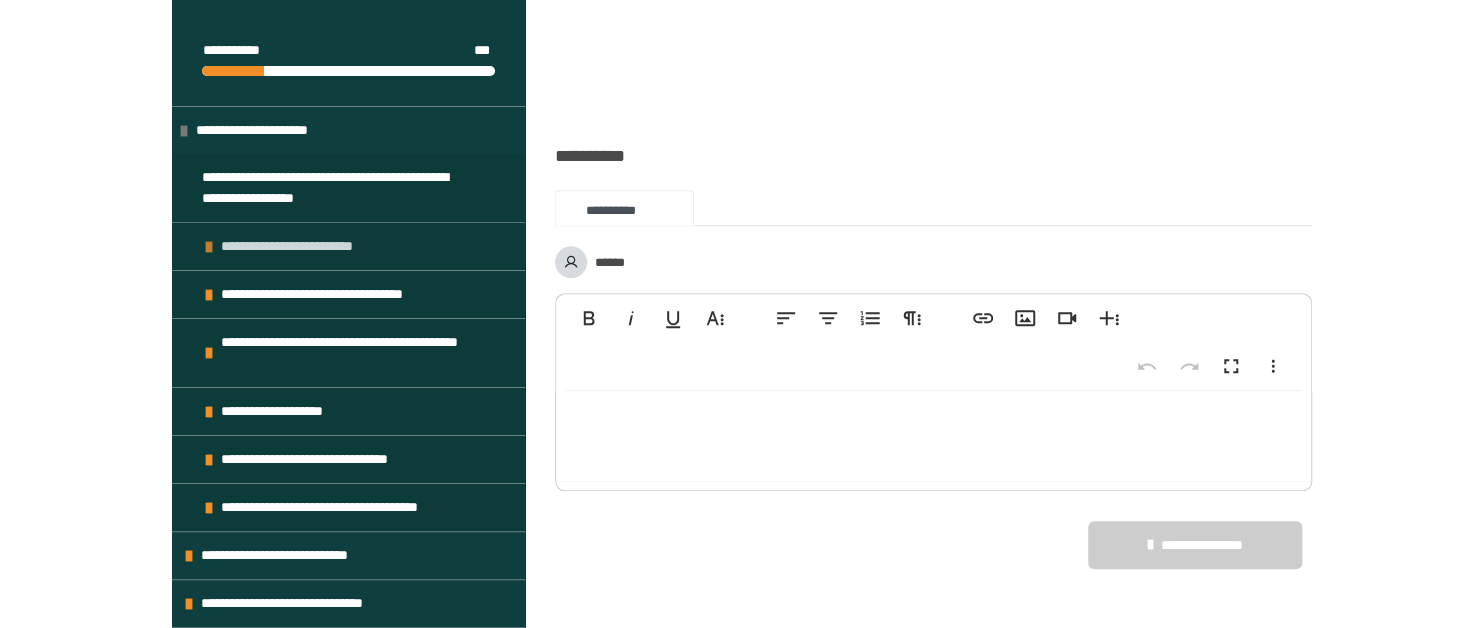 click on "**********" at bounding box center (296, 246) 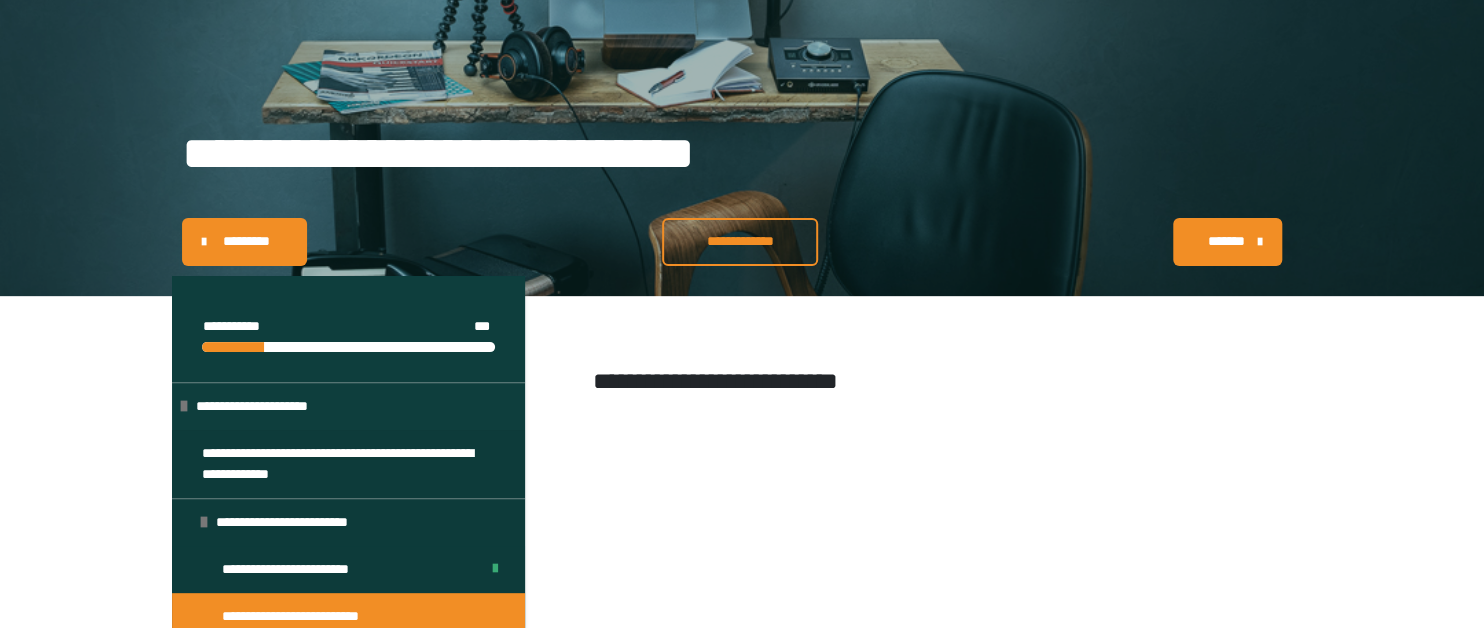 scroll, scrollTop: 136, scrollLeft: 0, axis: vertical 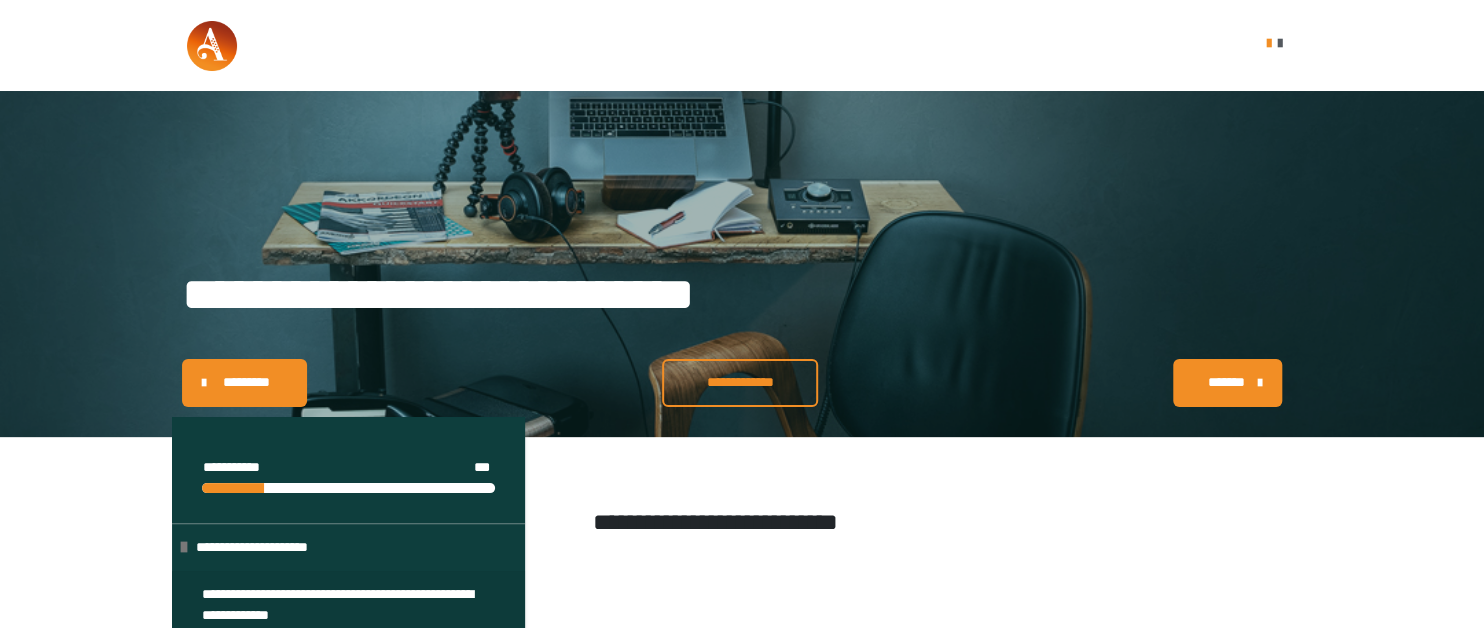 click on "**********" at bounding box center (740, 383) 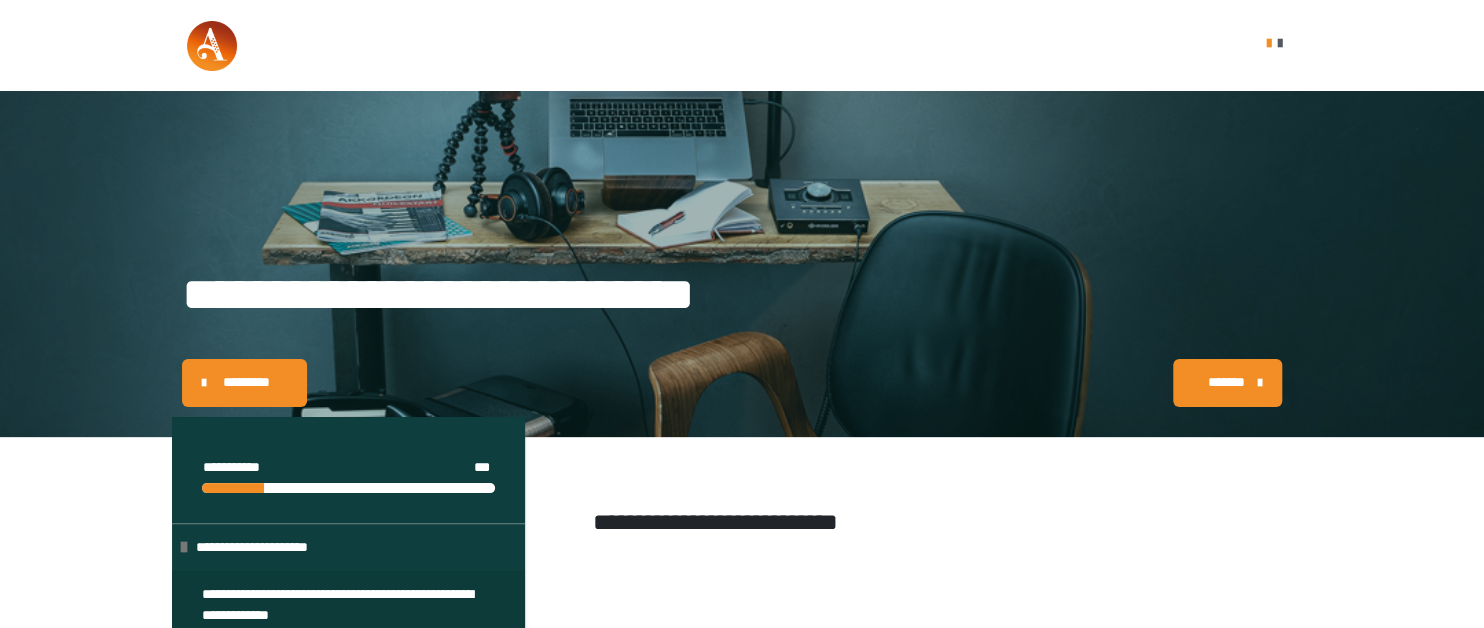 click on "*******" at bounding box center [1227, 383] 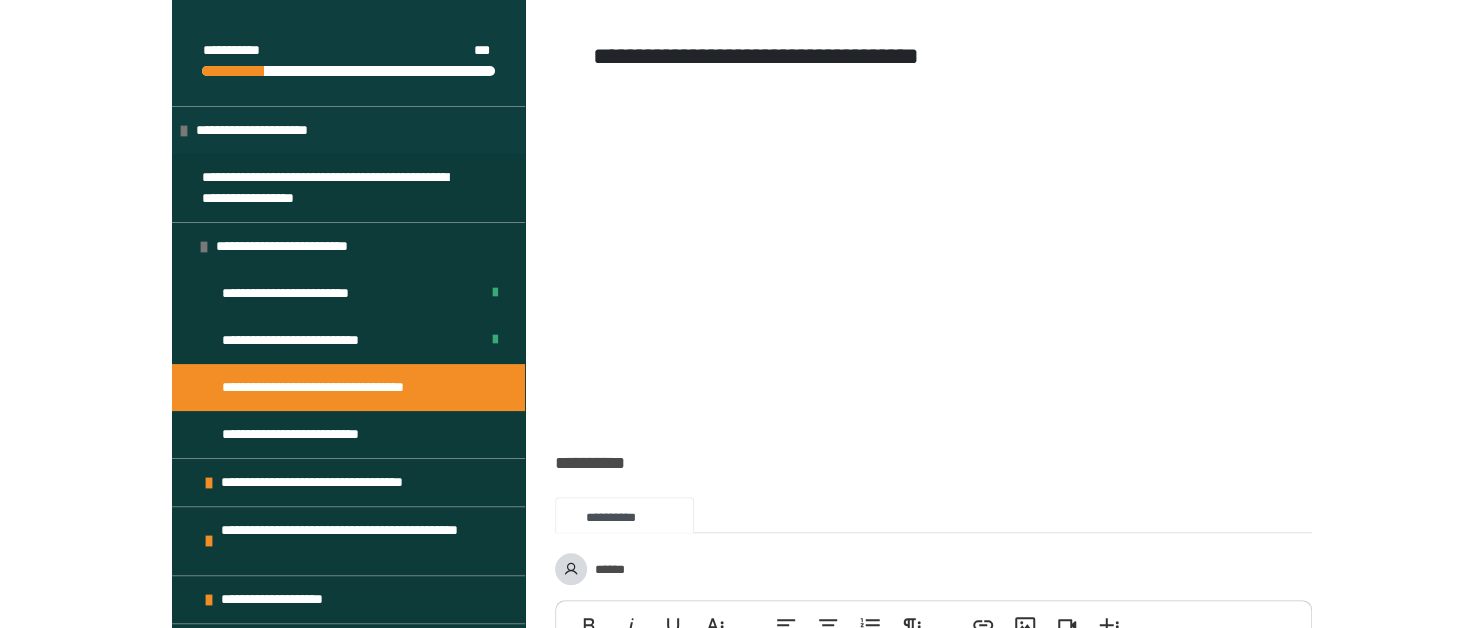 scroll, scrollTop: 482, scrollLeft: 0, axis: vertical 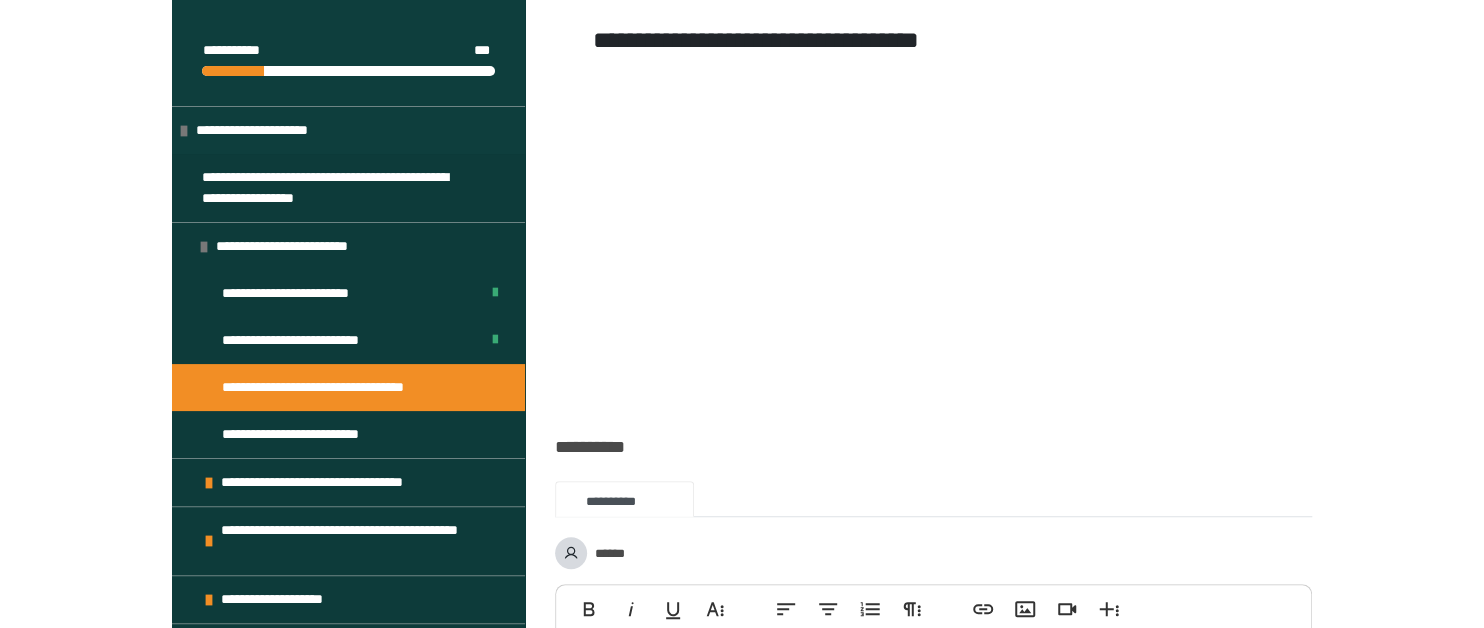 drag, startPoint x: 1497, startPoint y: 614, endPoint x: 794, endPoint y: 356, distance: 748.8478 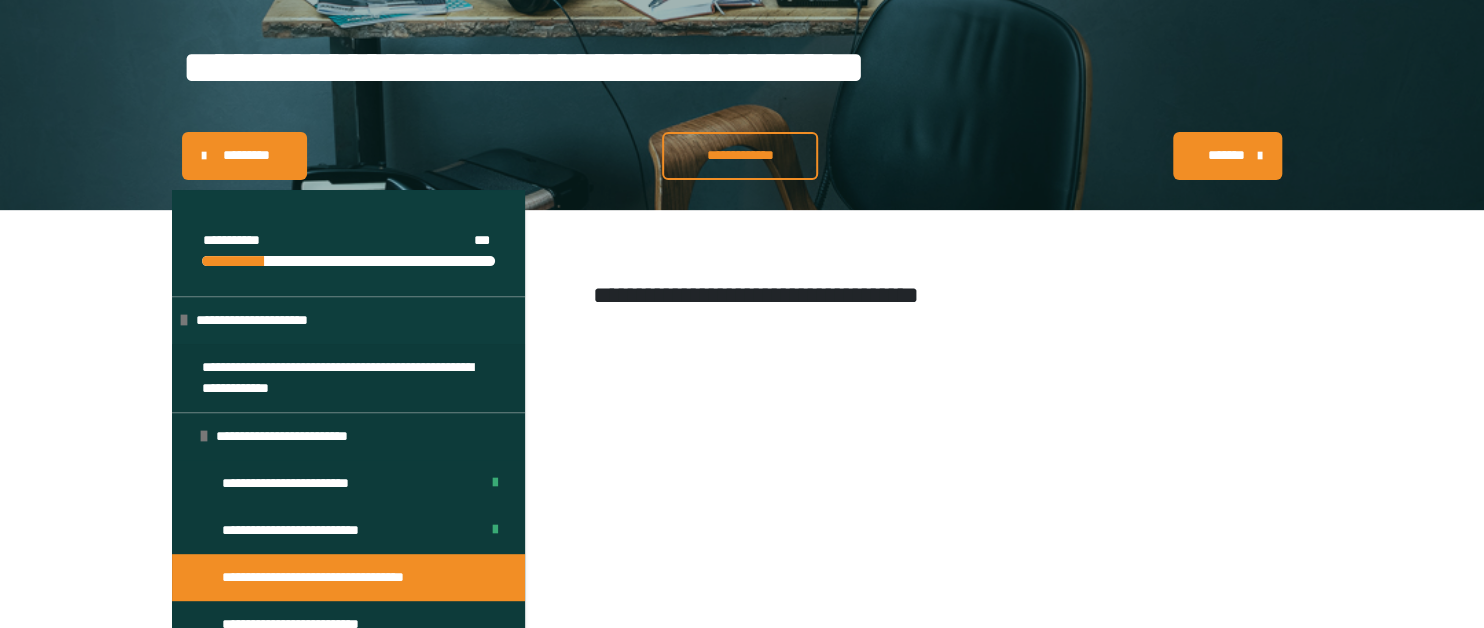 scroll, scrollTop: 224, scrollLeft: 0, axis: vertical 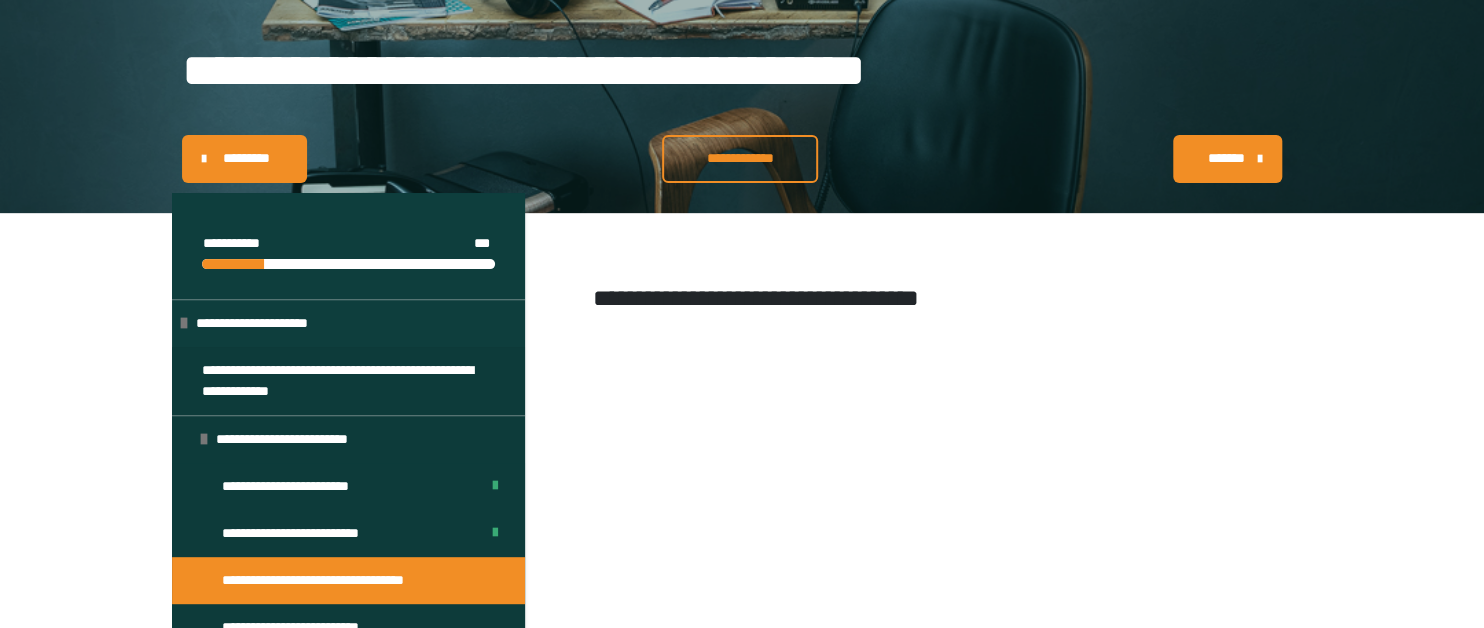 click on "**********" at bounding box center [740, 158] 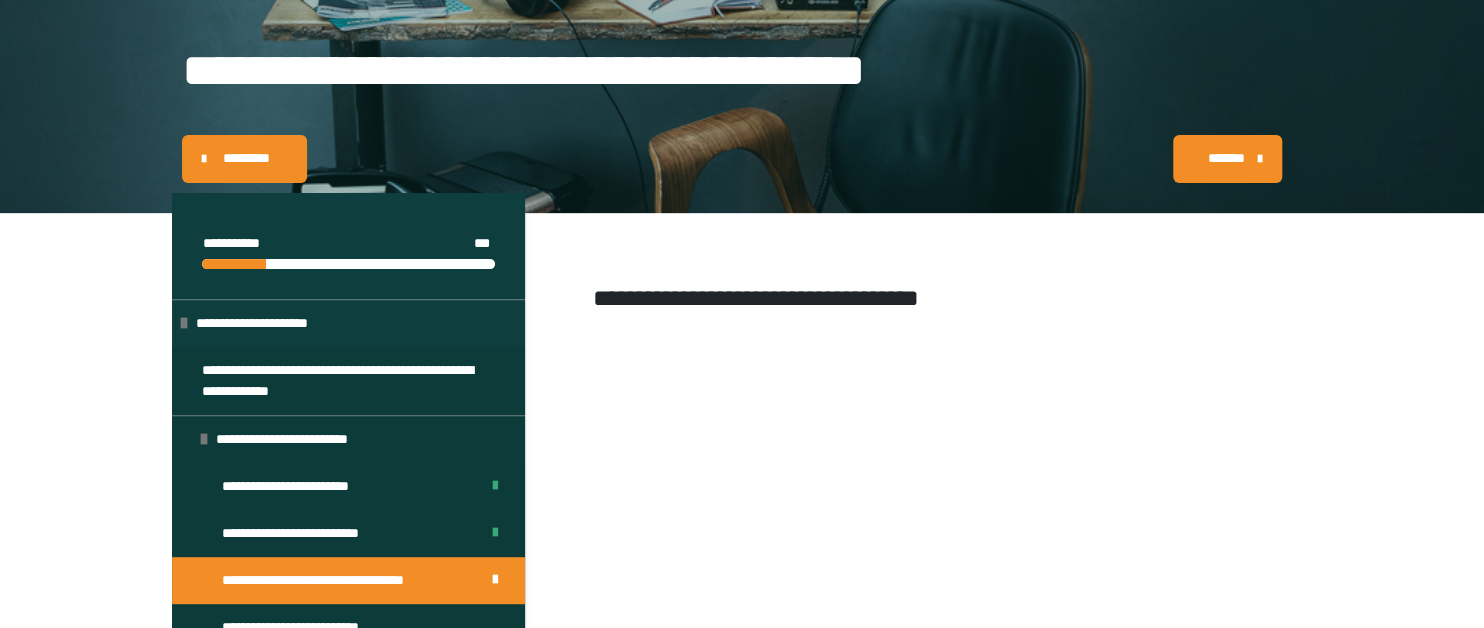 click on "*******" at bounding box center [1225, 158] 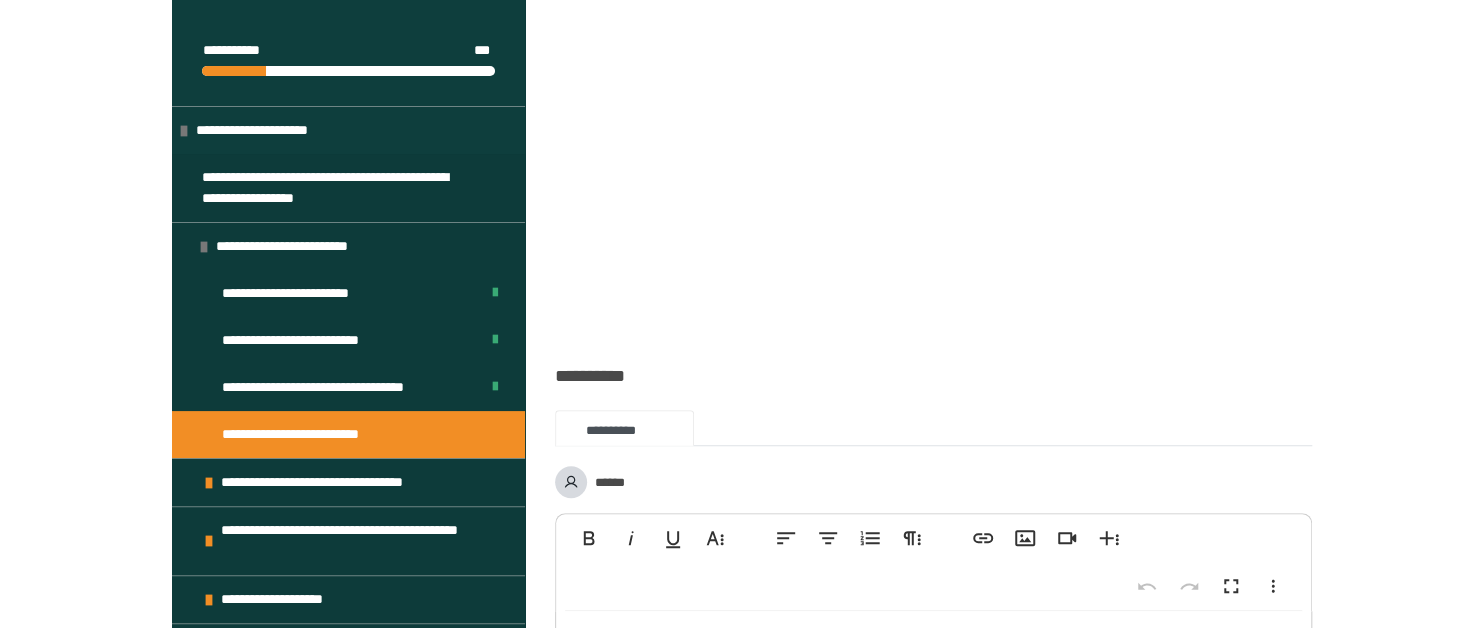 drag, startPoint x: 1488, startPoint y: 615, endPoint x: 1005, endPoint y: 381, distance: 536.69824 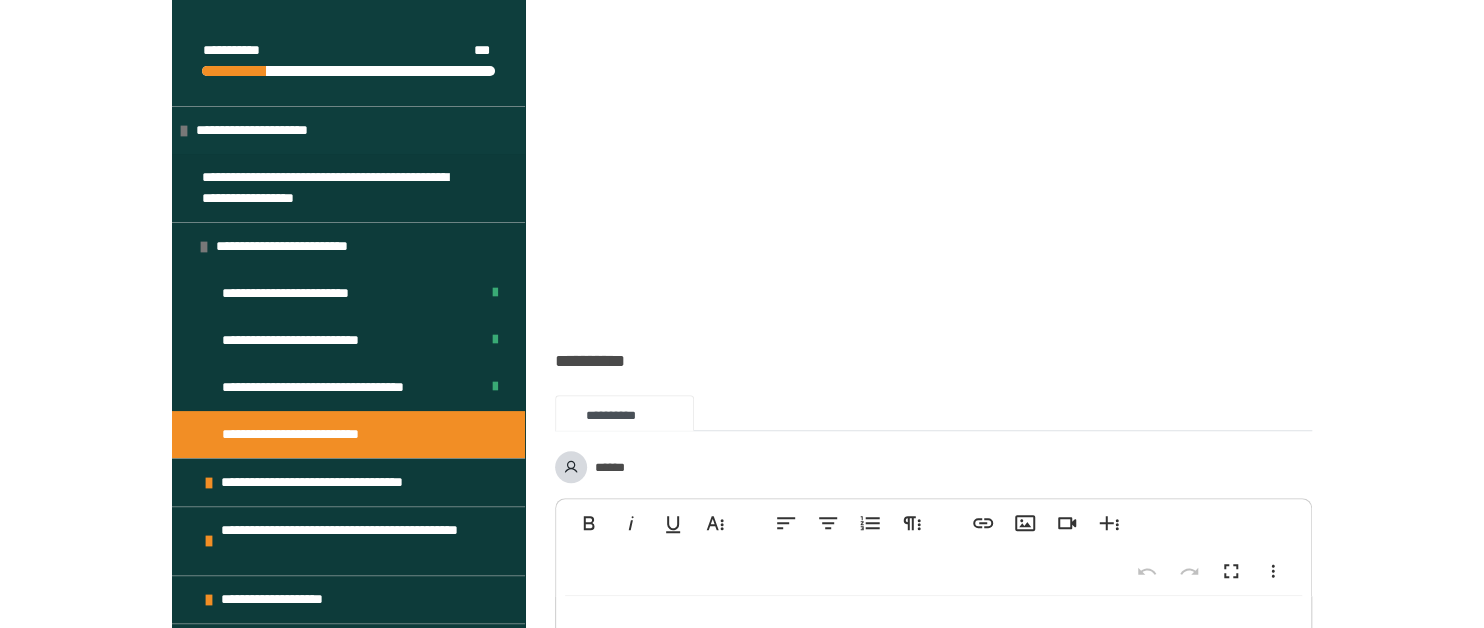 scroll, scrollTop: 496, scrollLeft: 0, axis: vertical 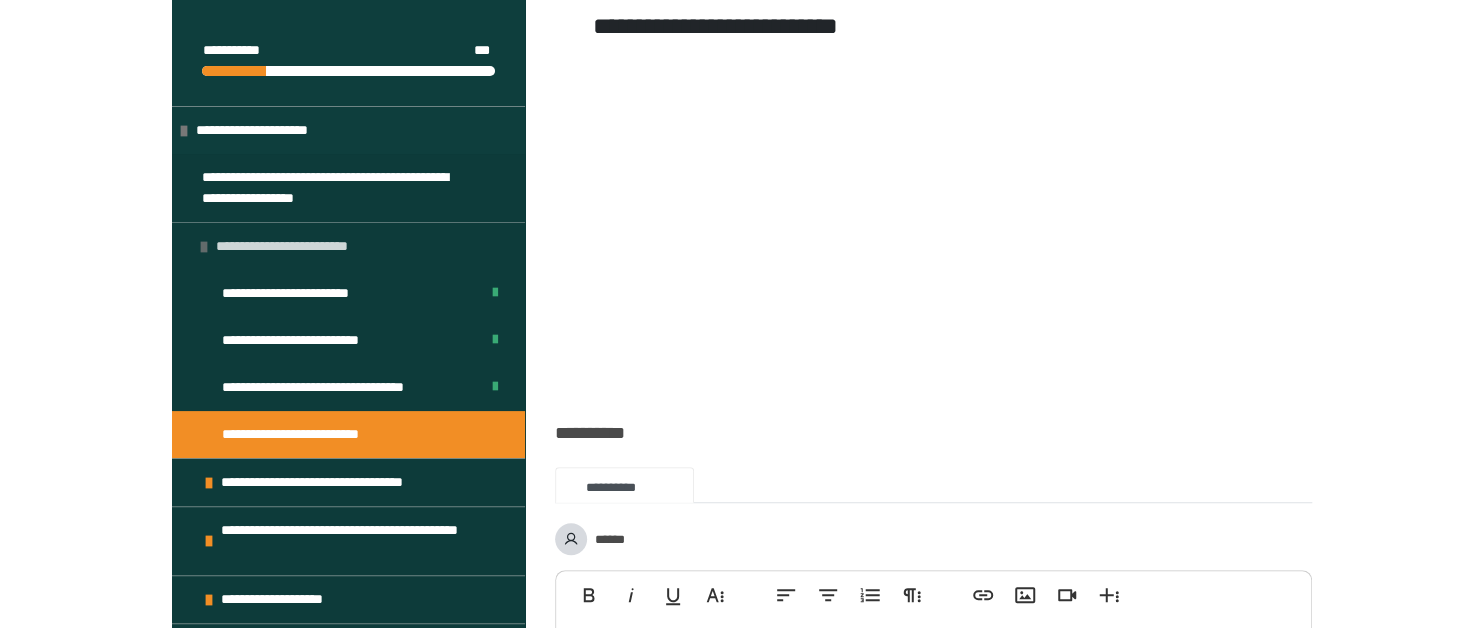 click on "**********" at bounding box center [291, 246] 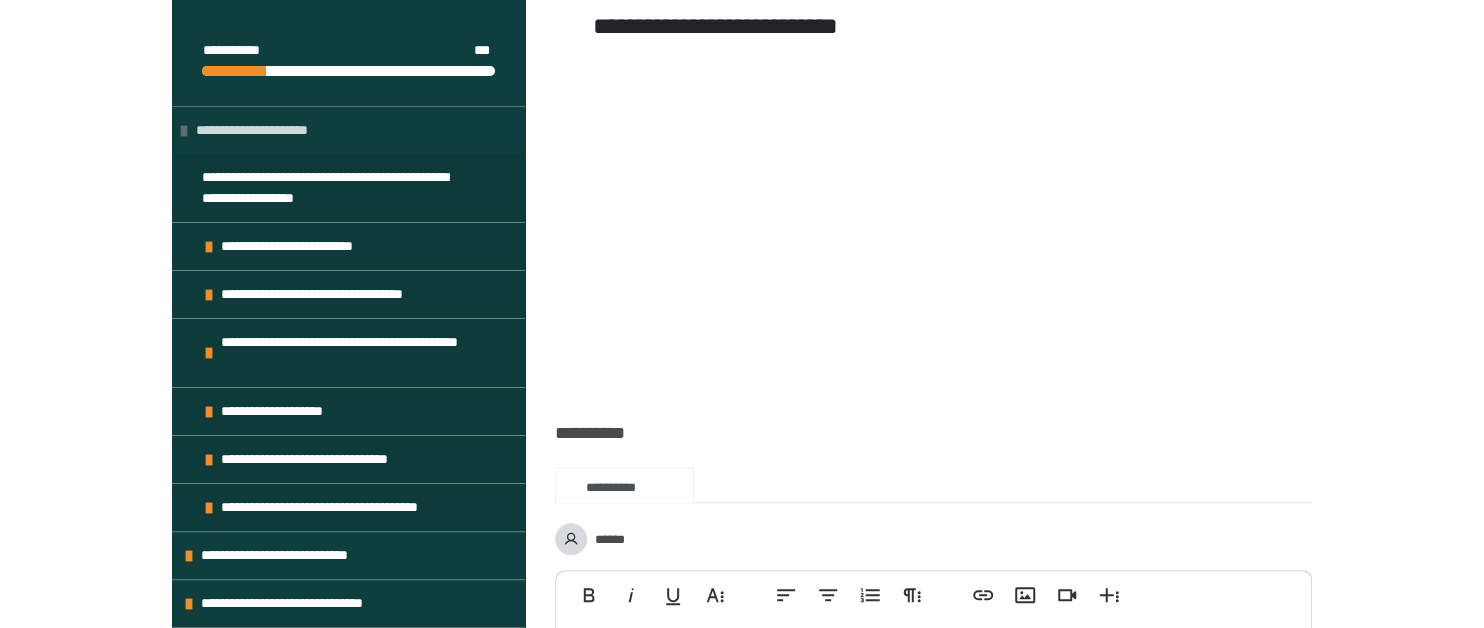 click on "**********" at bounding box center [260, 130] 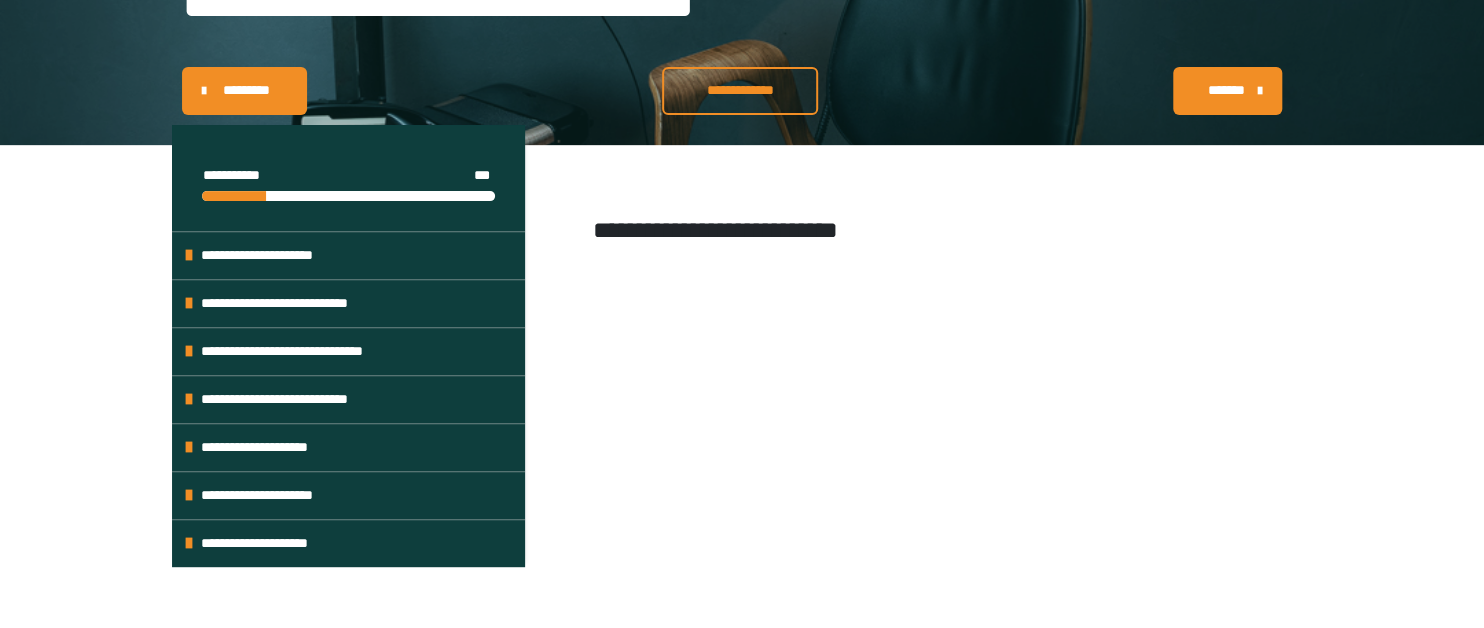 scroll, scrollTop: 238, scrollLeft: 0, axis: vertical 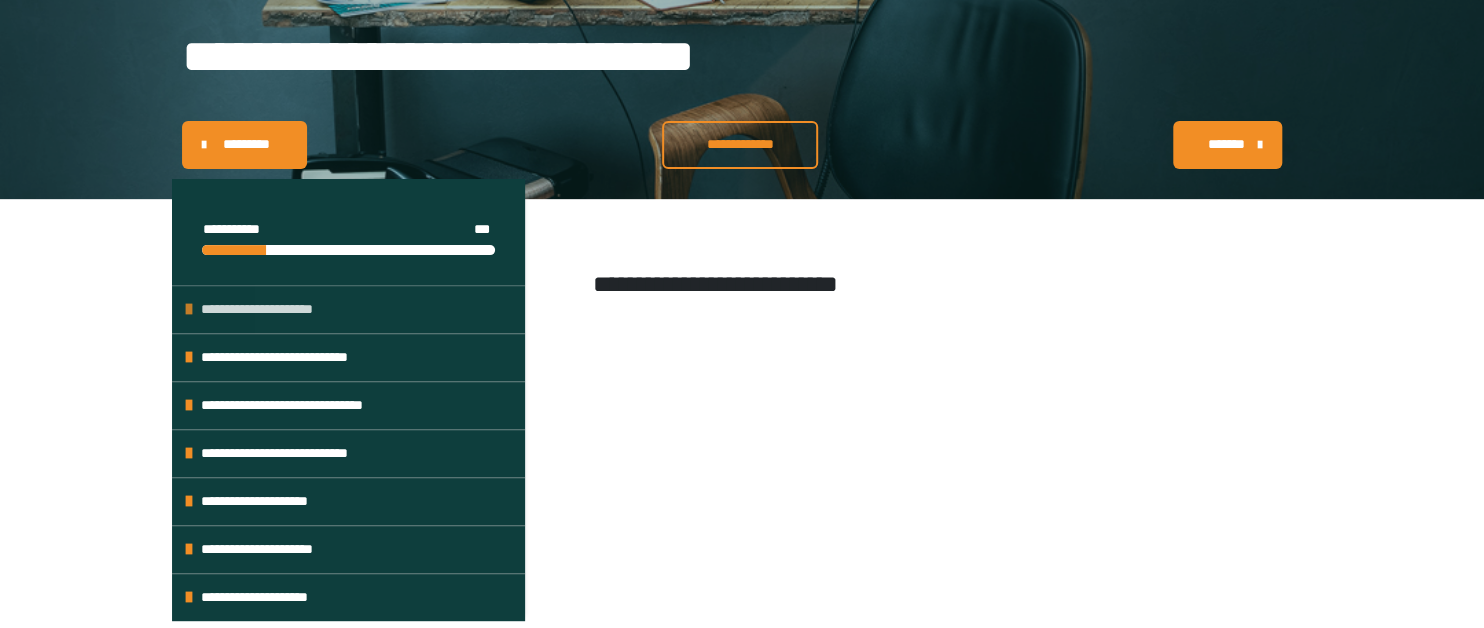 click on "**********" at bounding box center [265, 309] 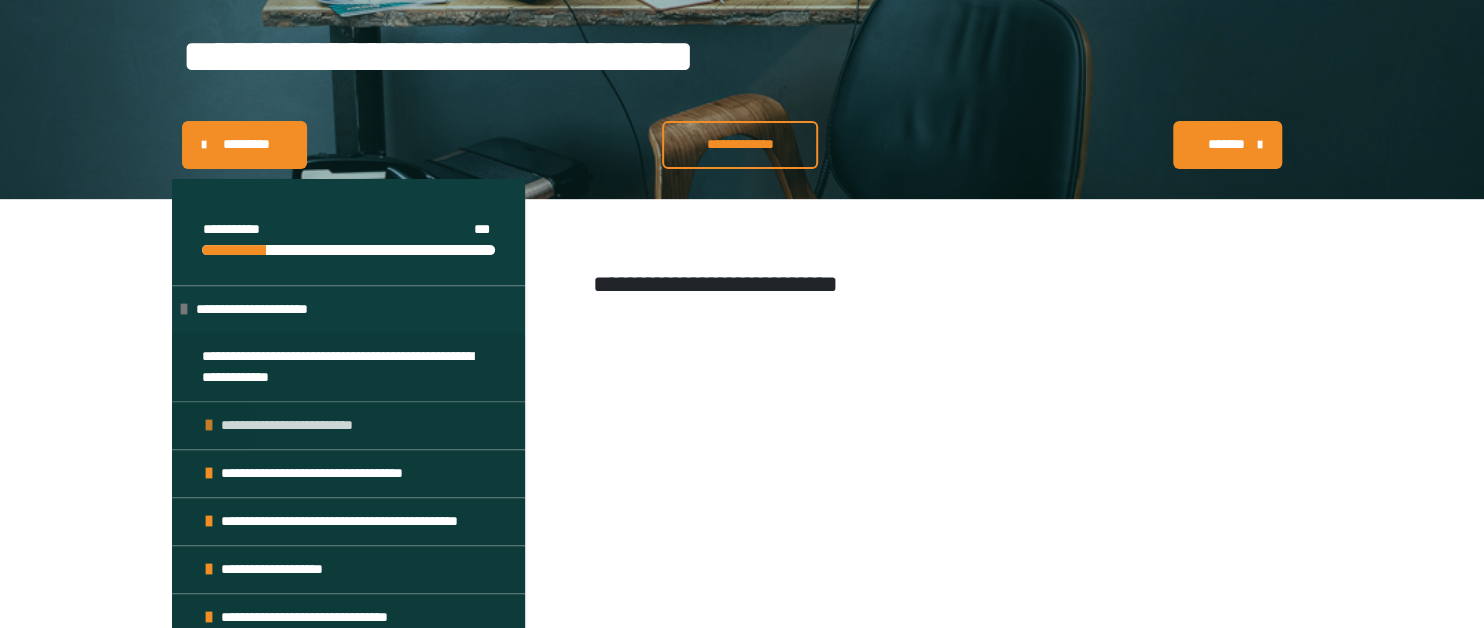 click on "**********" at bounding box center (348, 425) 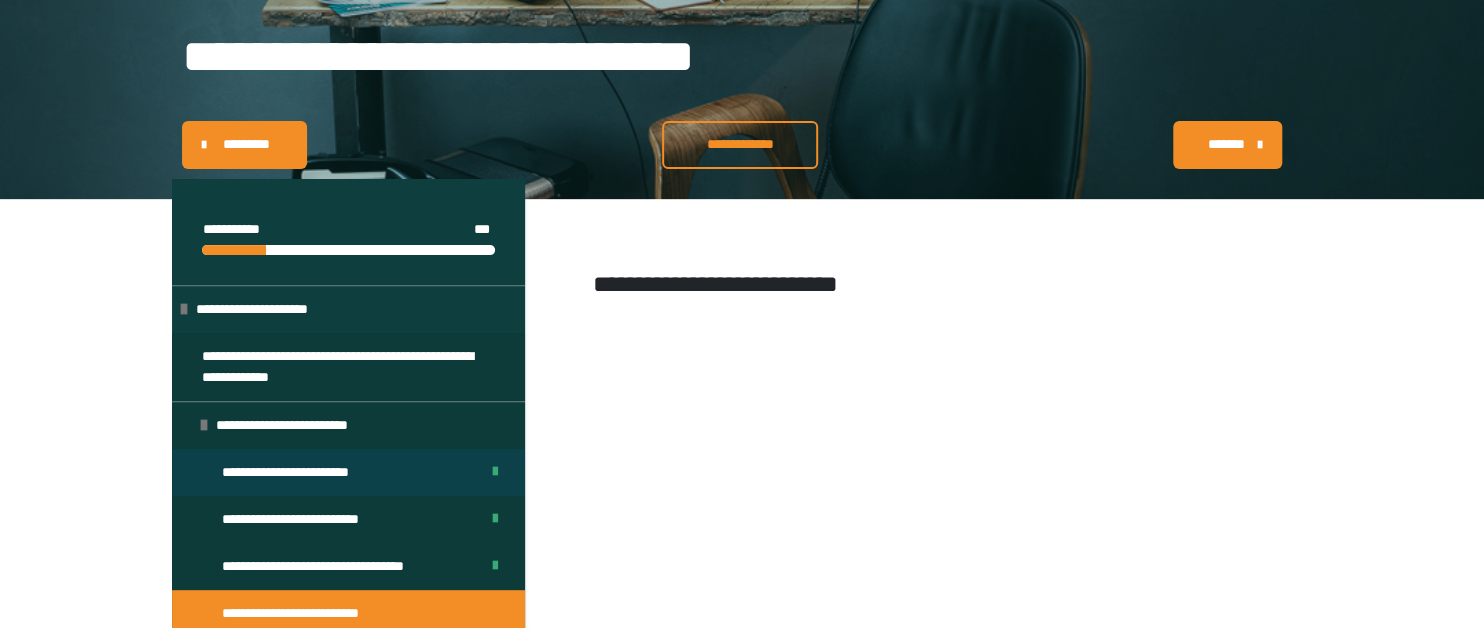 click on "**********" at bounding box center [306, 472] 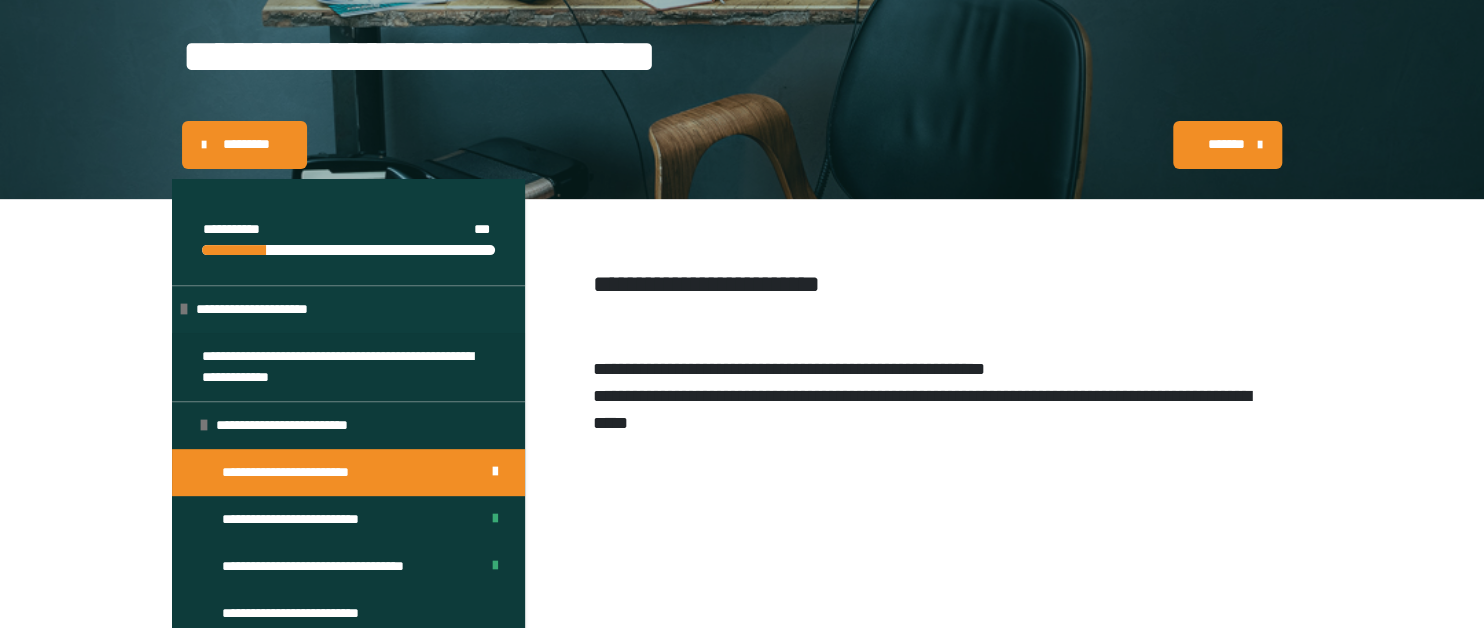 click on "**********" at bounding box center [922, 409] 